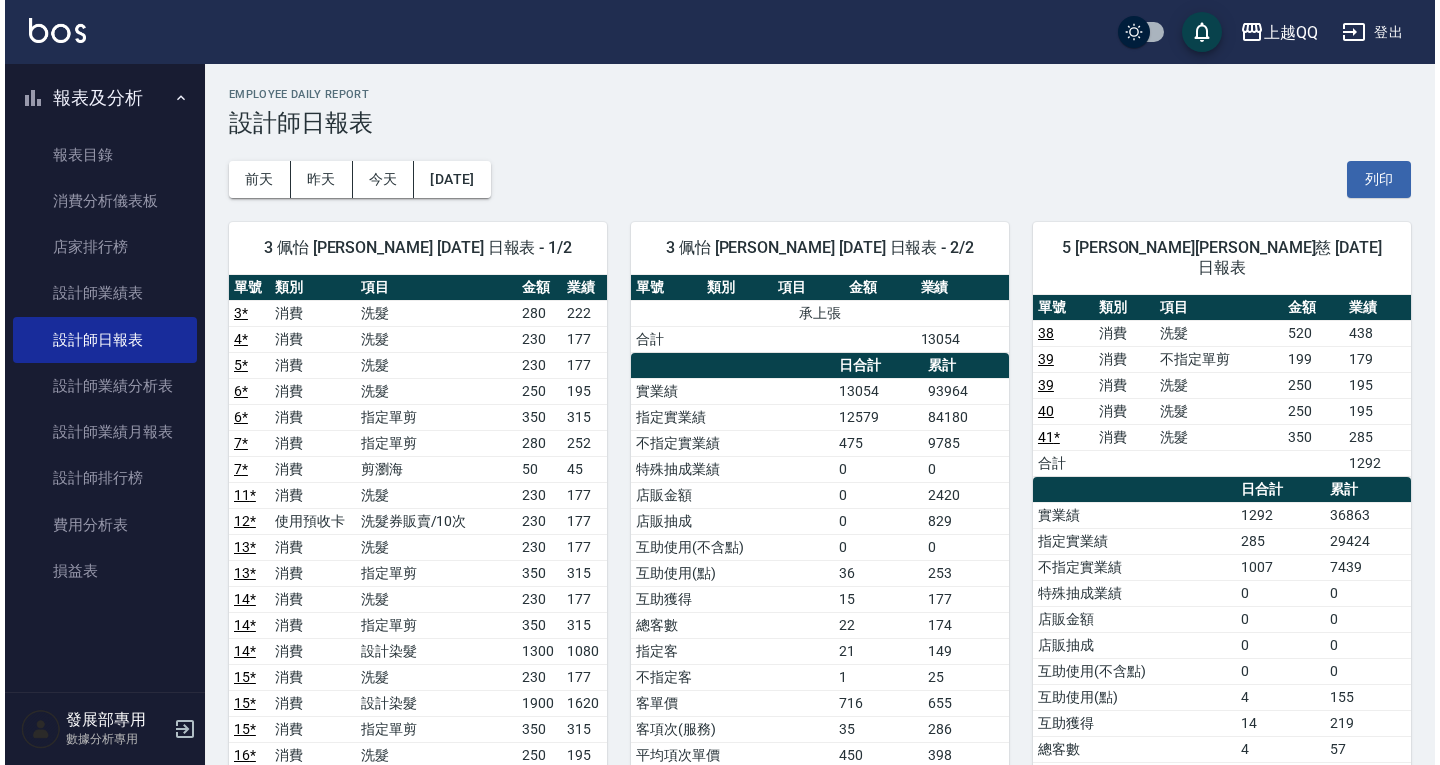scroll, scrollTop: 100, scrollLeft: 0, axis: vertical 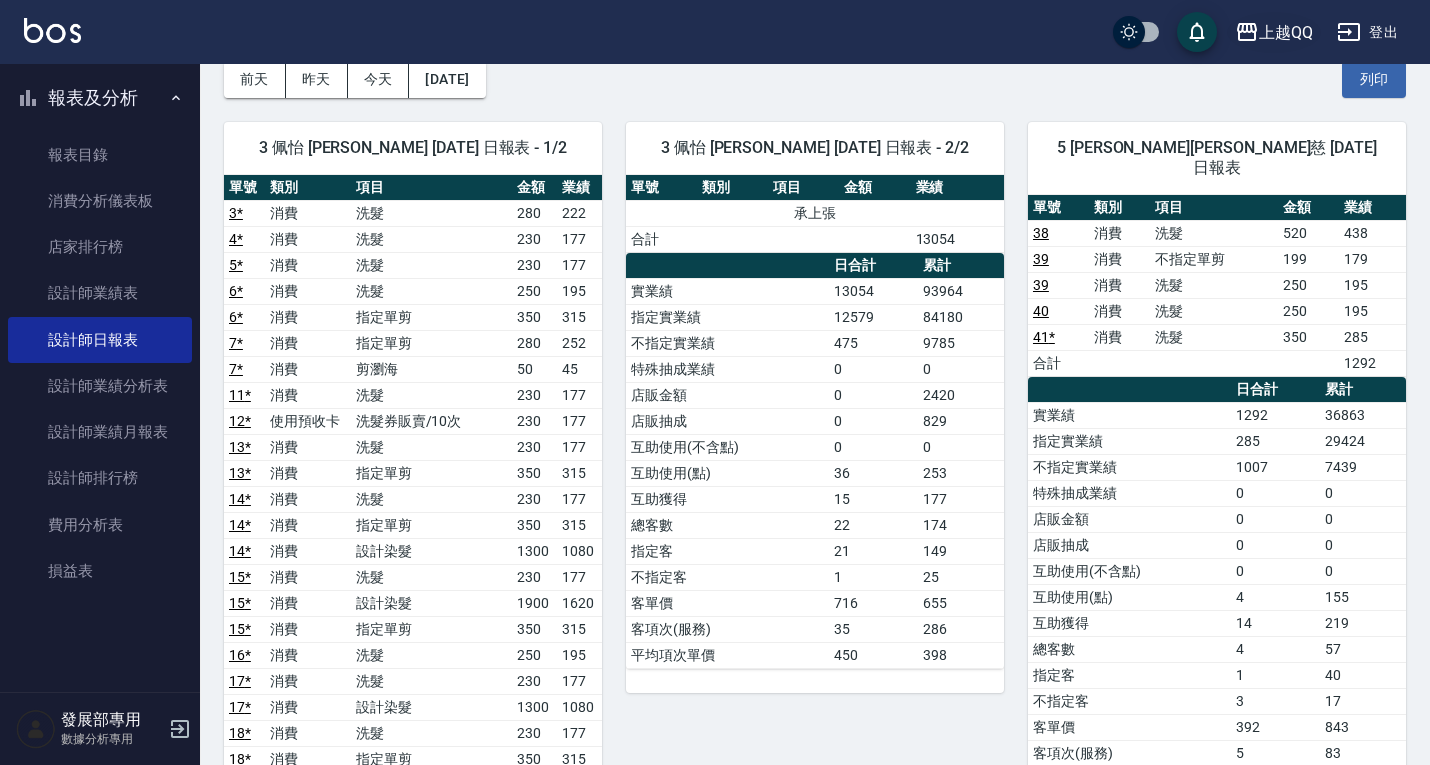 click on "上越QQ" at bounding box center (1286, 32) 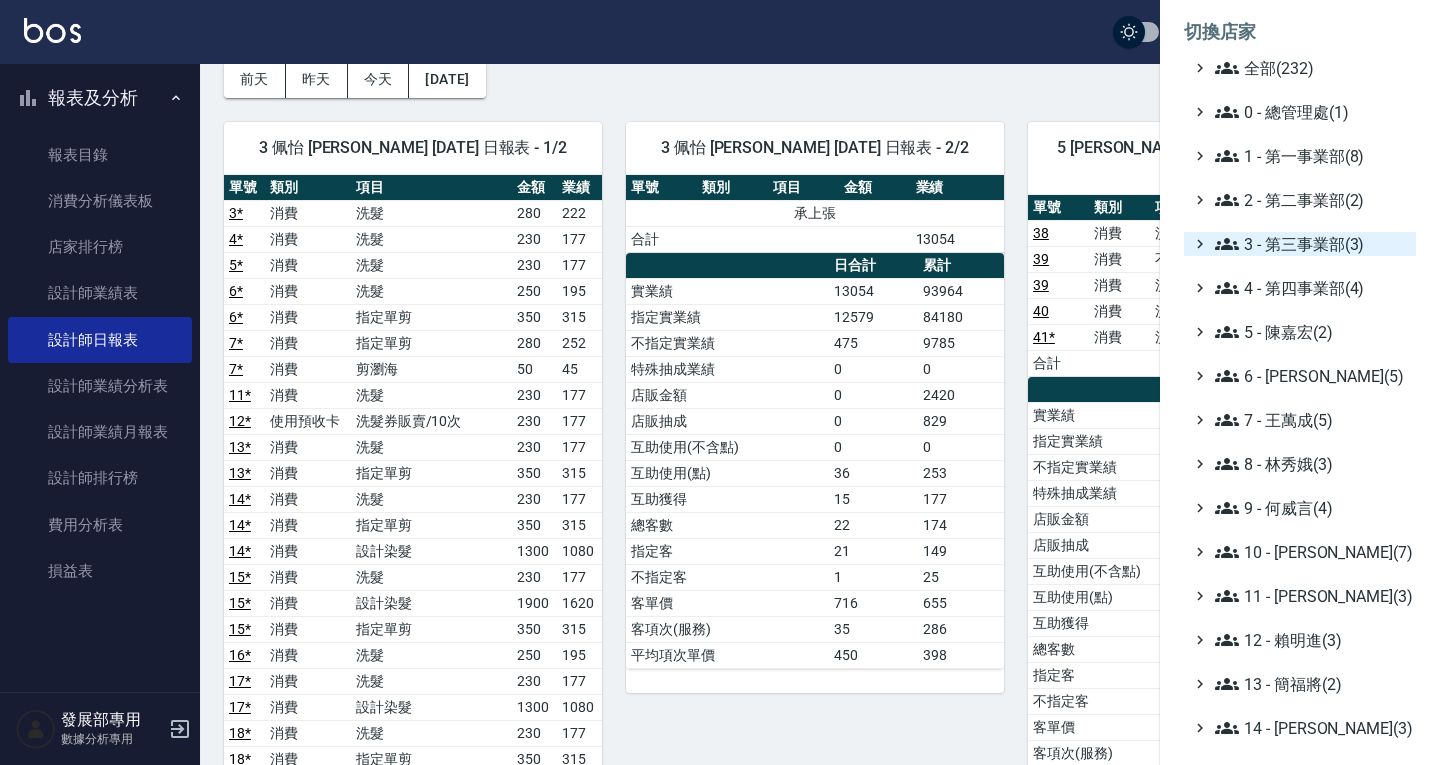 click on "3 - 第三事業部(3)" at bounding box center [1311, 244] 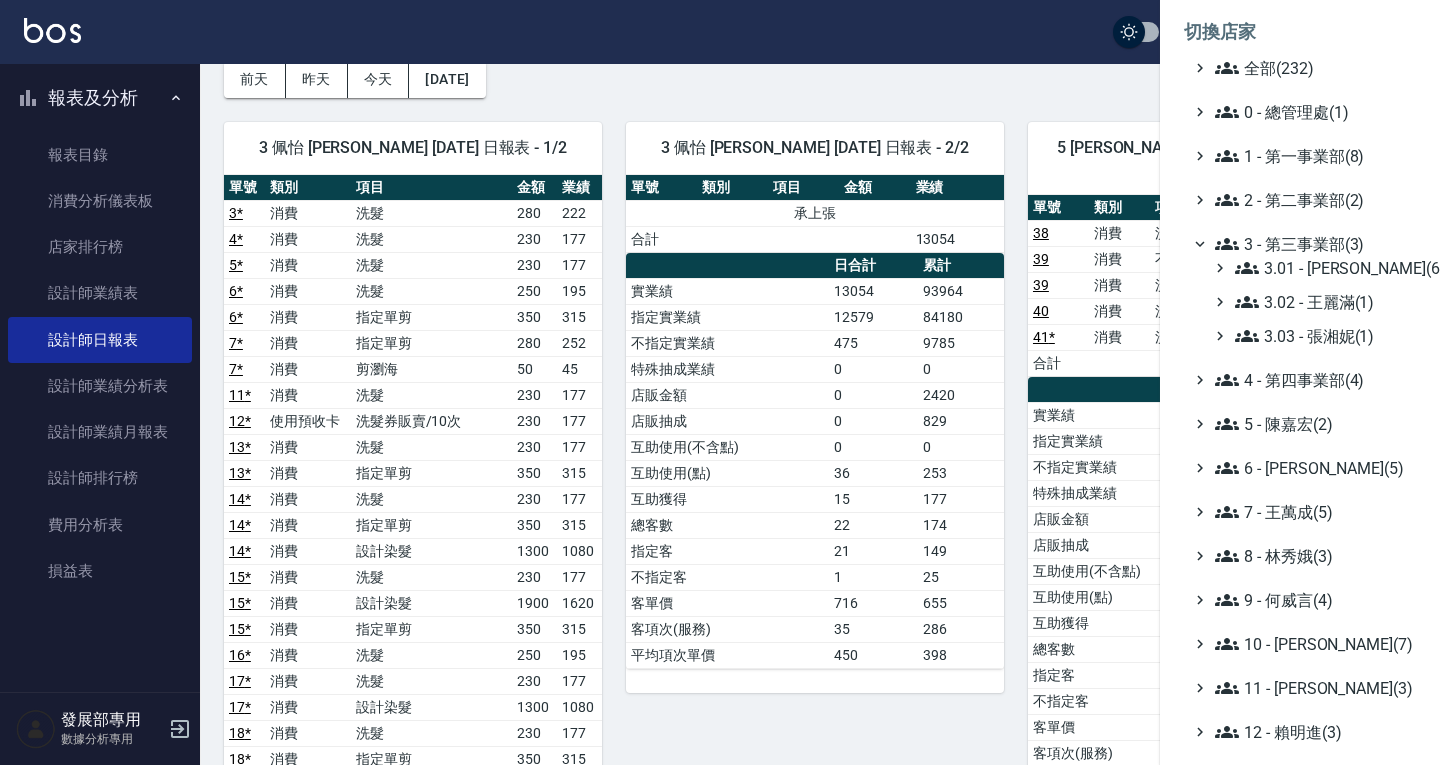 click on "3 - 第三事業部(3)" at bounding box center [1311, 244] 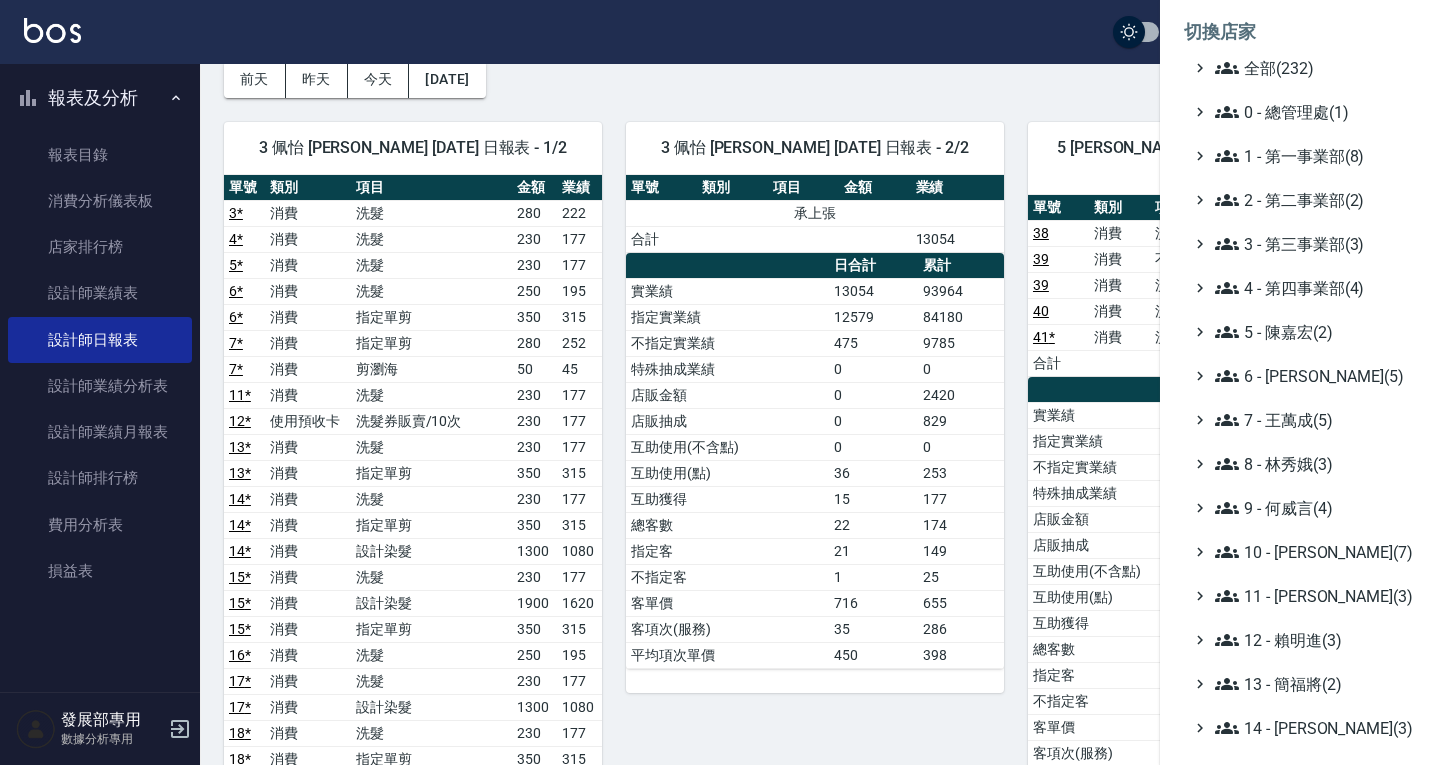 click on "全部(232) 0 - 總管理處(1) 1 - 第一事業部(8) 2 - 第二事業部(2) 3 - 第三事業部(3) 4 - 第四事業部(4) 5 - [PERSON_NAME](2) 6 - [PERSON_NAME](5) 7 - [PERSON_NAME](5) 8 - [PERSON_NAME](3) 9 - [PERSON_NAME](4) 10 - [PERSON_NAME](7) 11 - [PERSON_NAME](3) 12 - [PERSON_NAME](3) 13 - 簡福將(2) 14 - [PERSON_NAME](3) 16 - [PERSON_NAME](1) 17 - [PERSON_NAME]原(4) 18 - 單店(3) 19 - [GEOGRAPHIC_DATA](3) 20 - 測試區(1) 21 - 歷史區(35)  - BeautyOS(9)" at bounding box center [1300, 552] 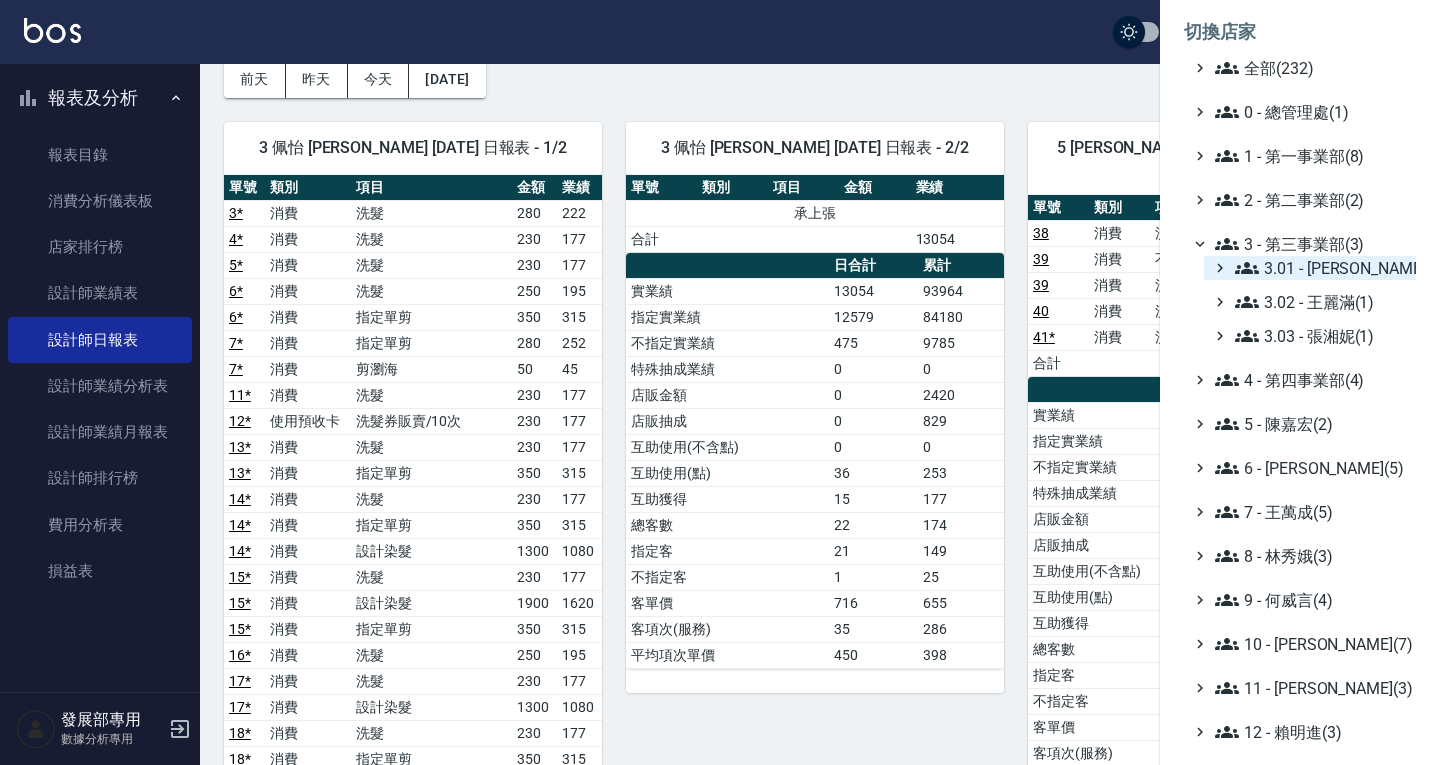 click on "3.01 - [PERSON_NAME](6)" at bounding box center [1321, 268] 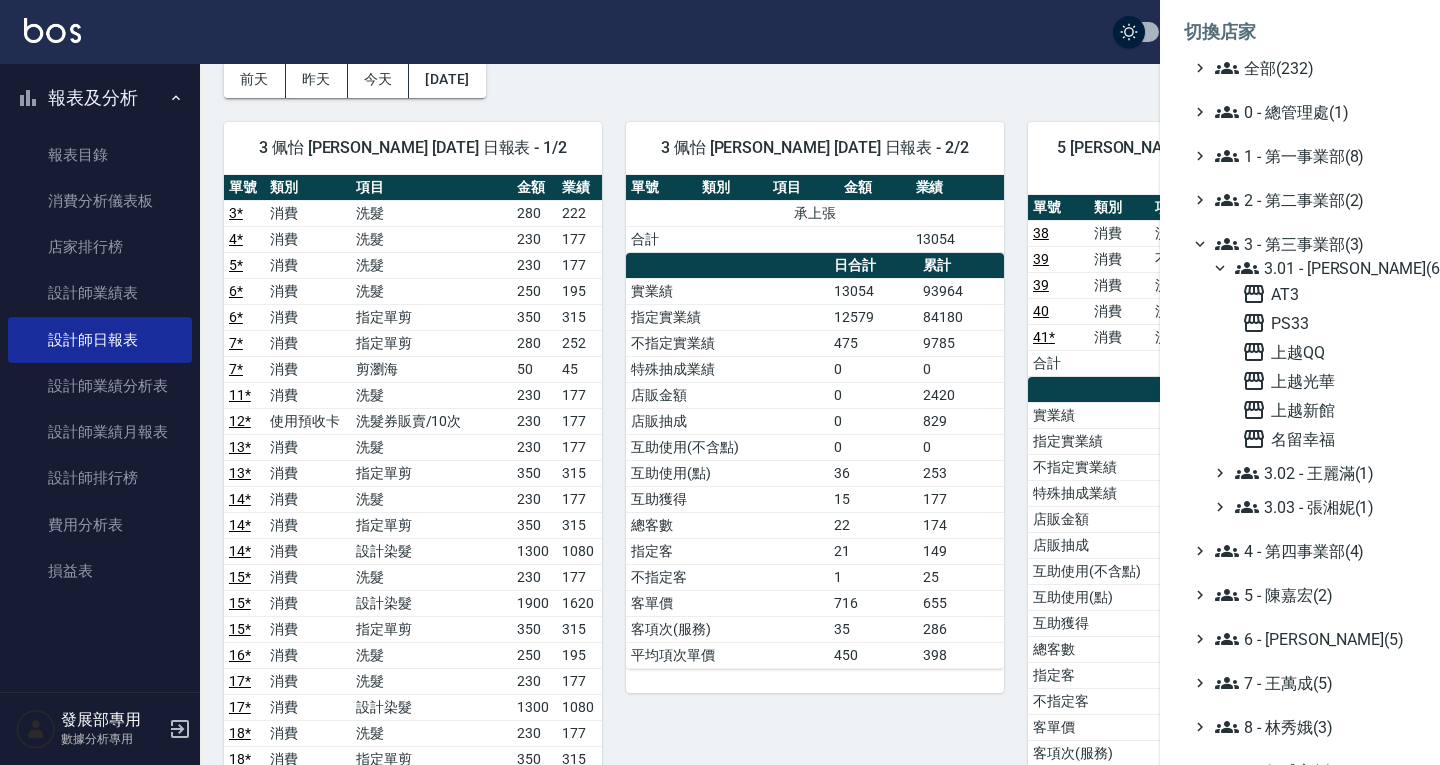 click on "上越光華" at bounding box center [1325, 381] 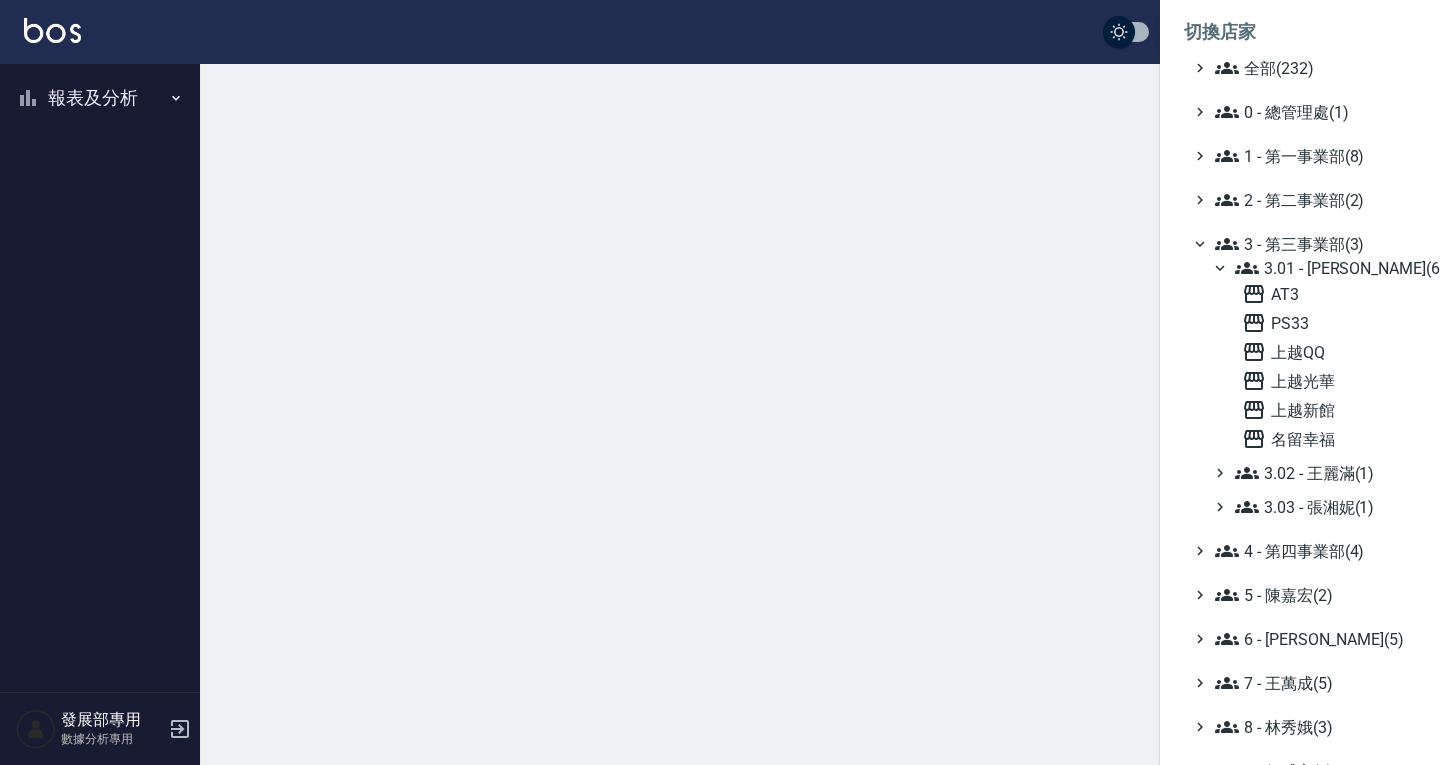 scroll, scrollTop: 0, scrollLeft: 0, axis: both 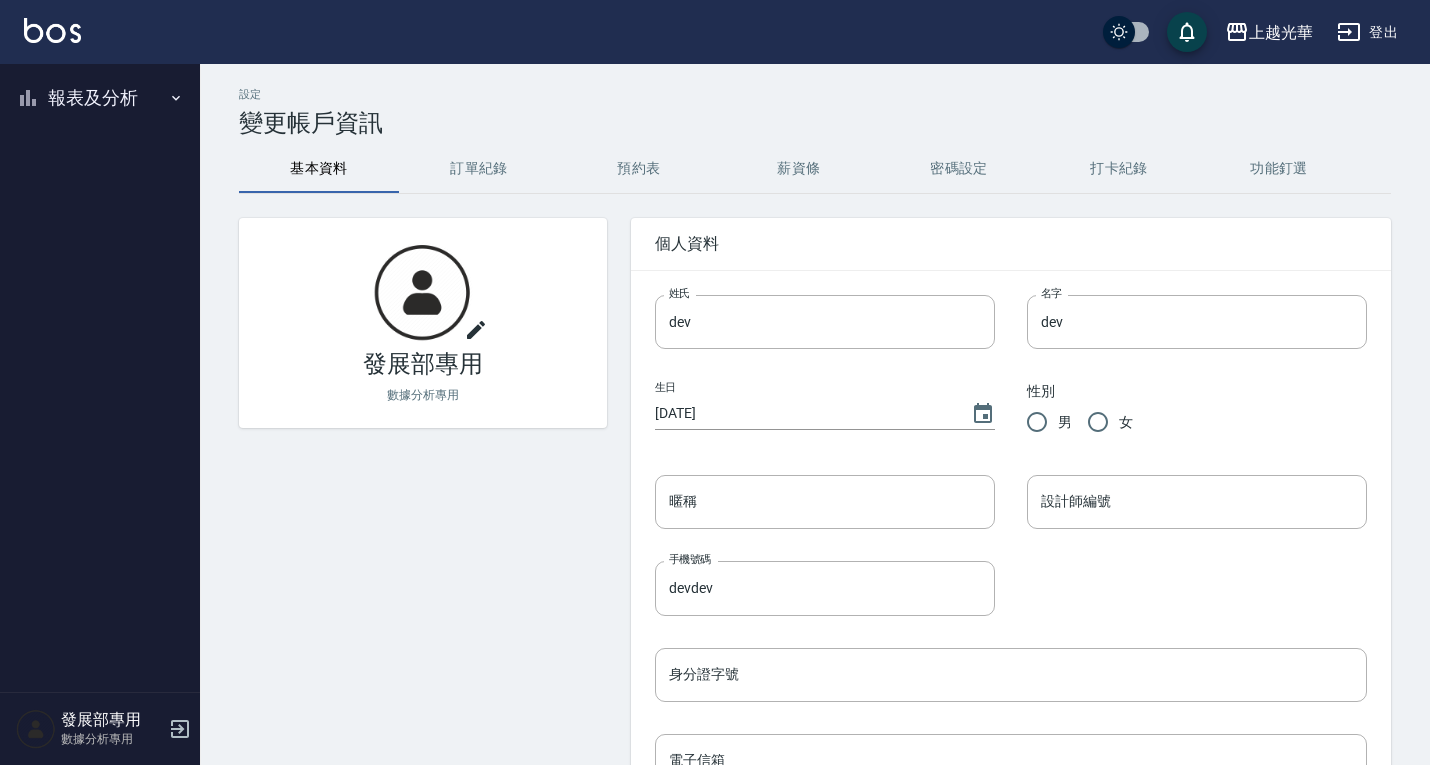 click on "報表及分析" at bounding box center (100, 98) 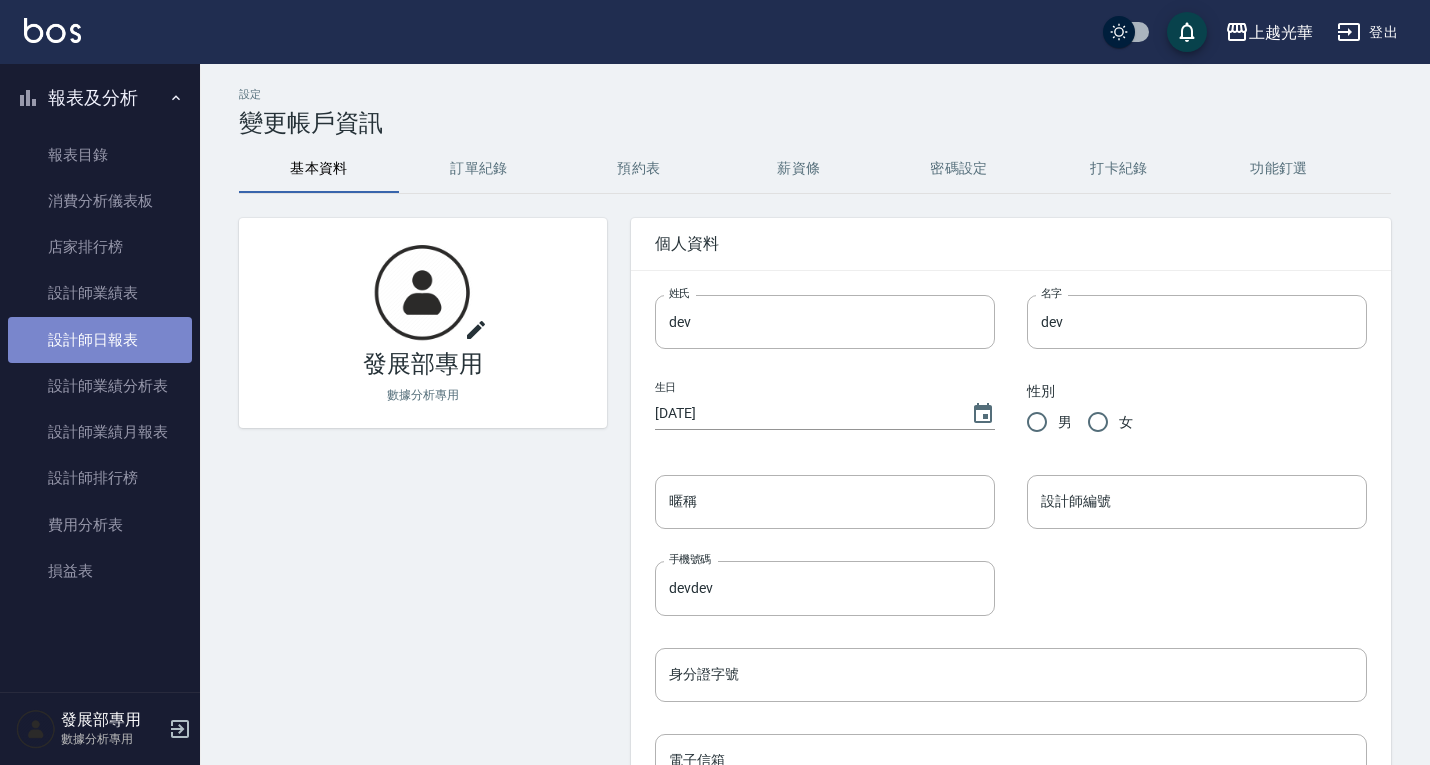 click on "設計師日報表" at bounding box center [100, 340] 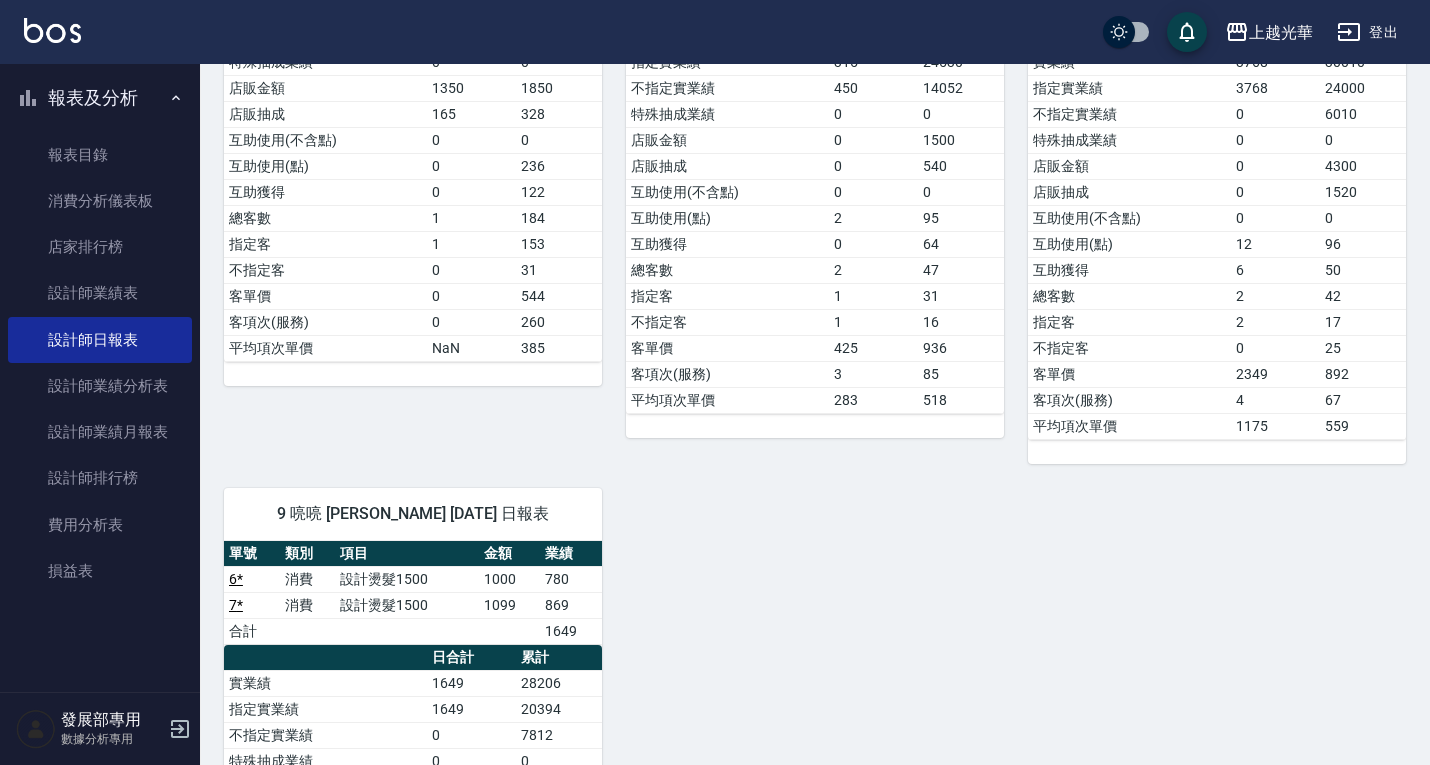 scroll, scrollTop: 600, scrollLeft: 0, axis: vertical 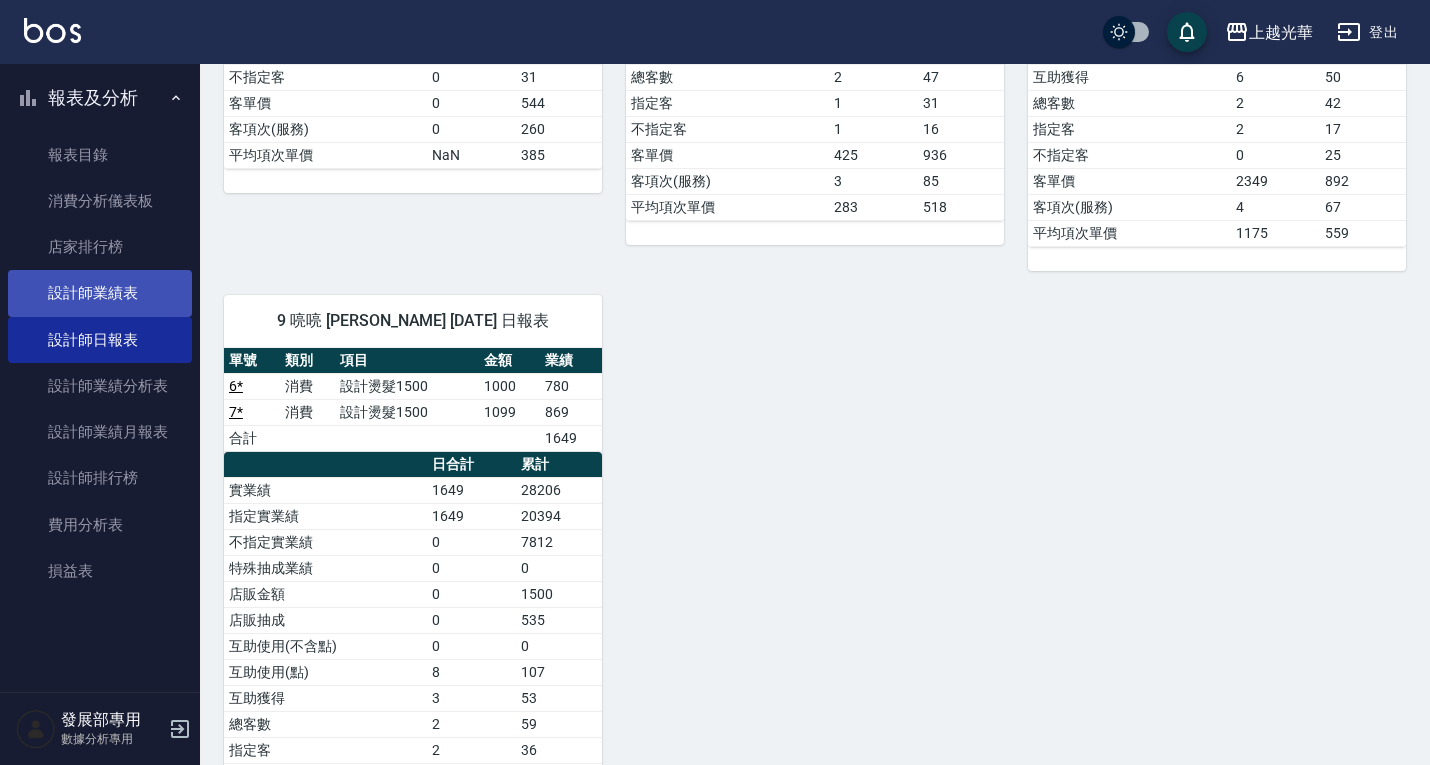click on "設計師業績表" at bounding box center [100, 293] 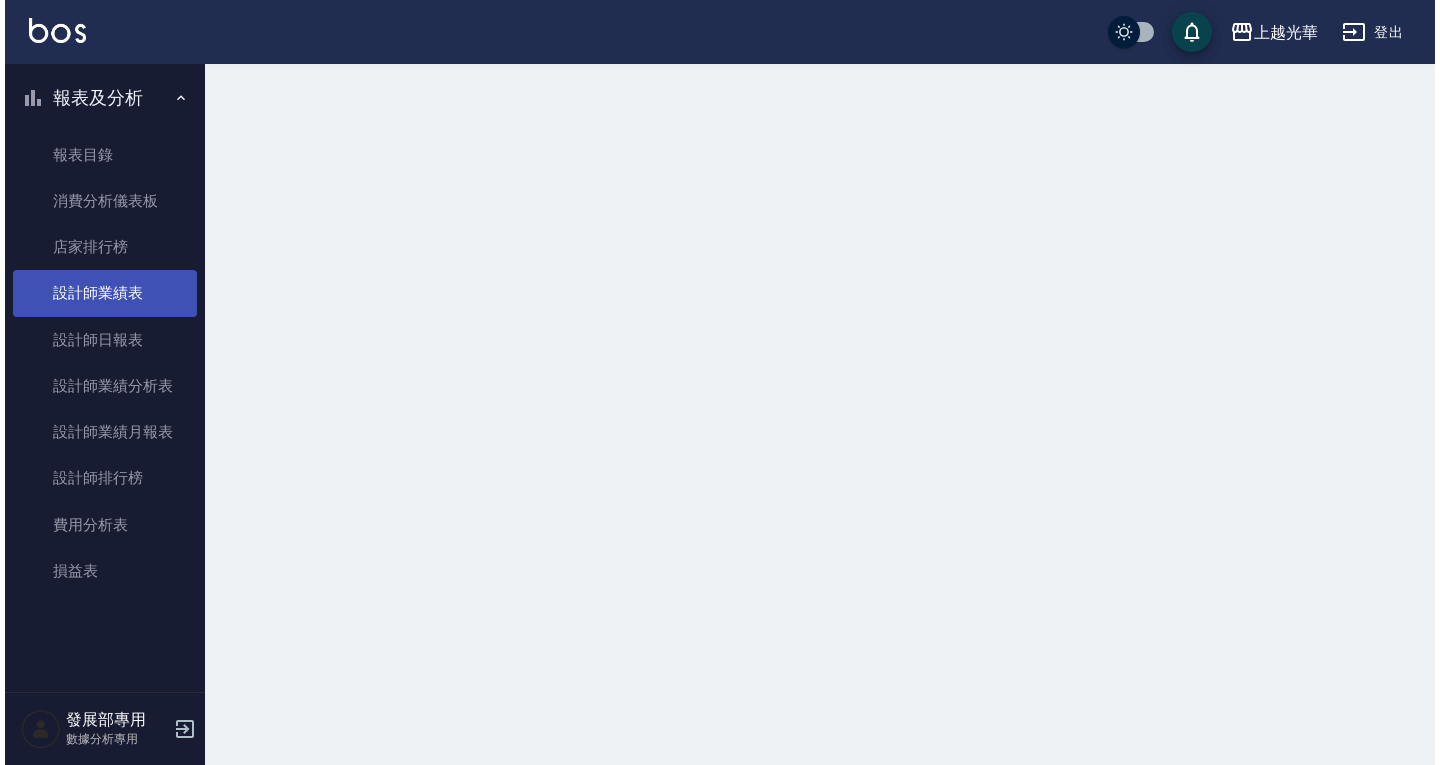 scroll, scrollTop: 0, scrollLeft: 0, axis: both 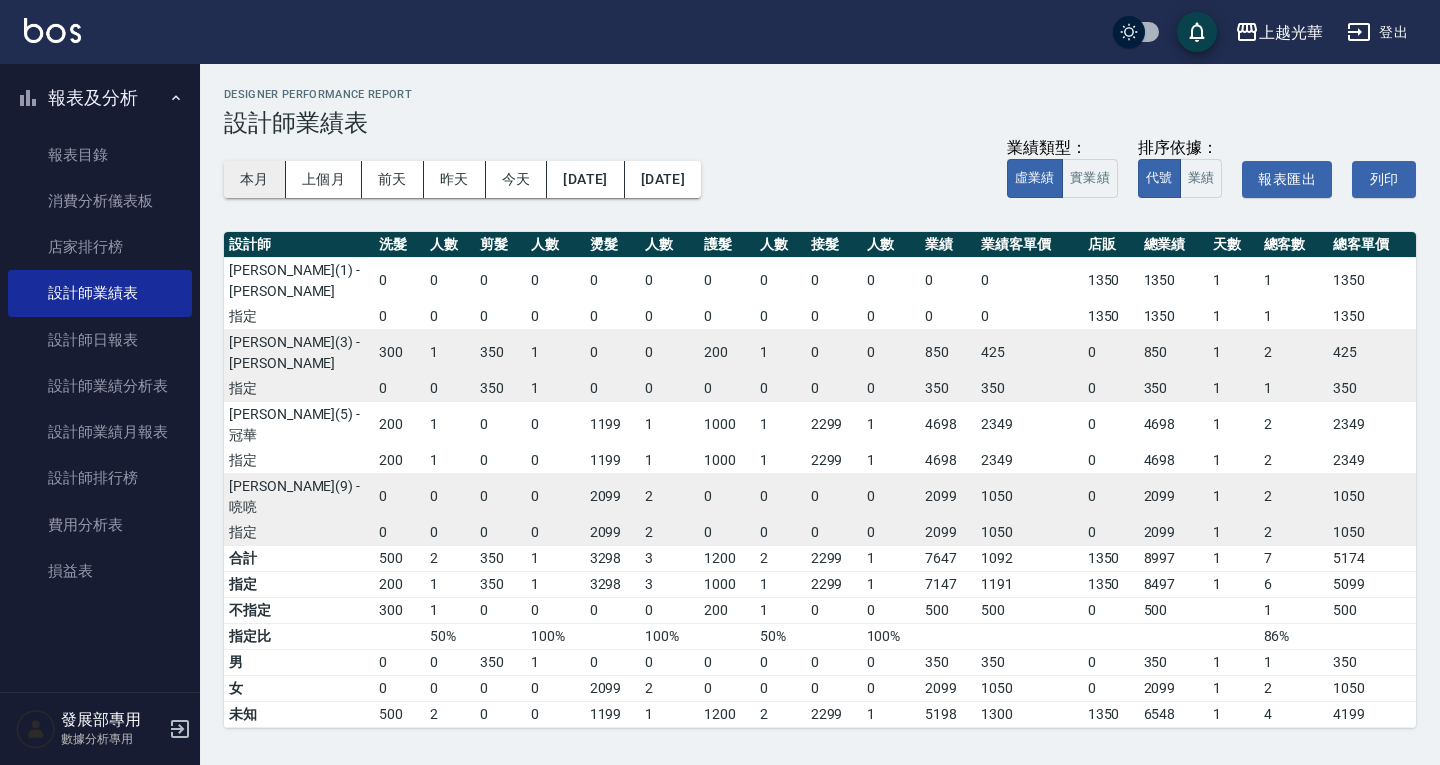 click on "本月" at bounding box center (255, 179) 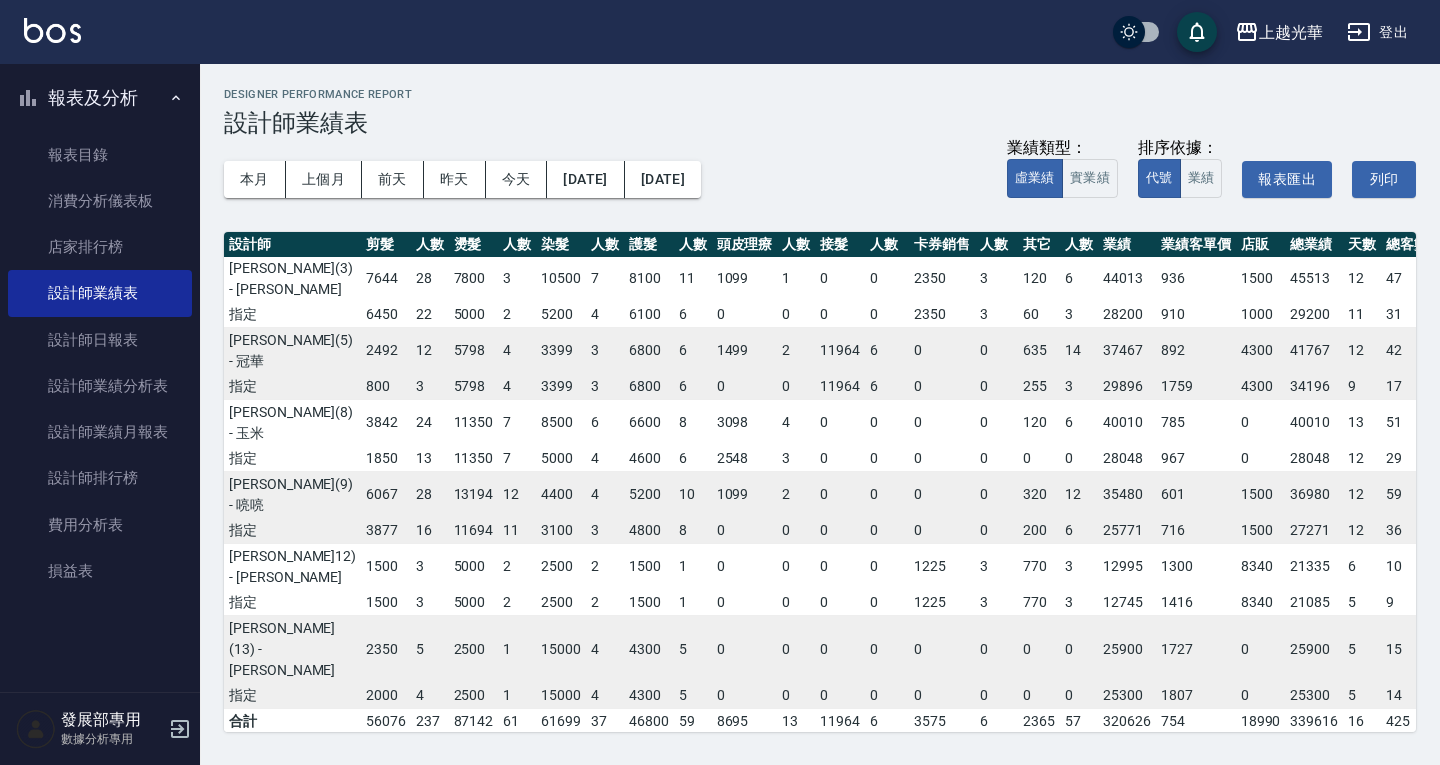 scroll, scrollTop: 144, scrollLeft: 88, axis: both 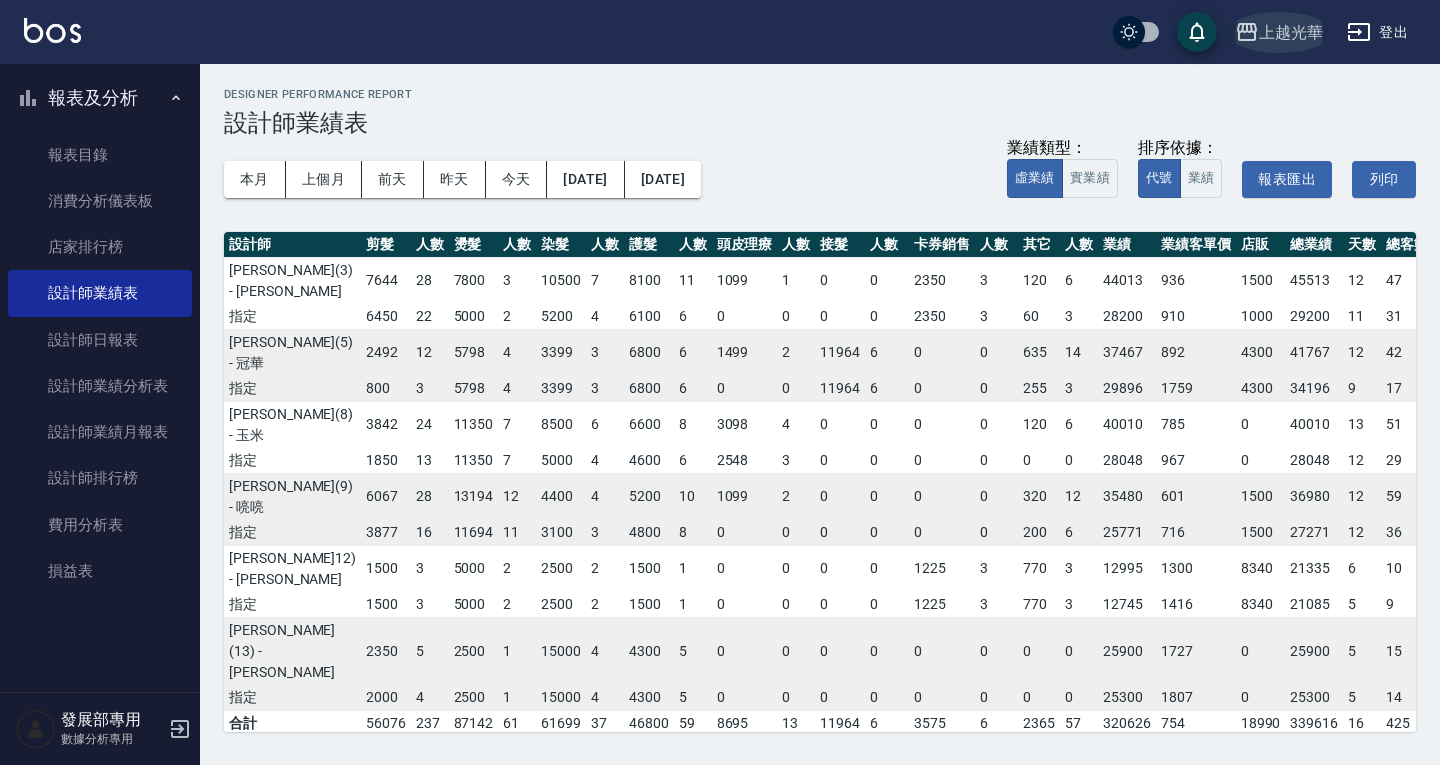 click on "上越光華" at bounding box center [1291, 32] 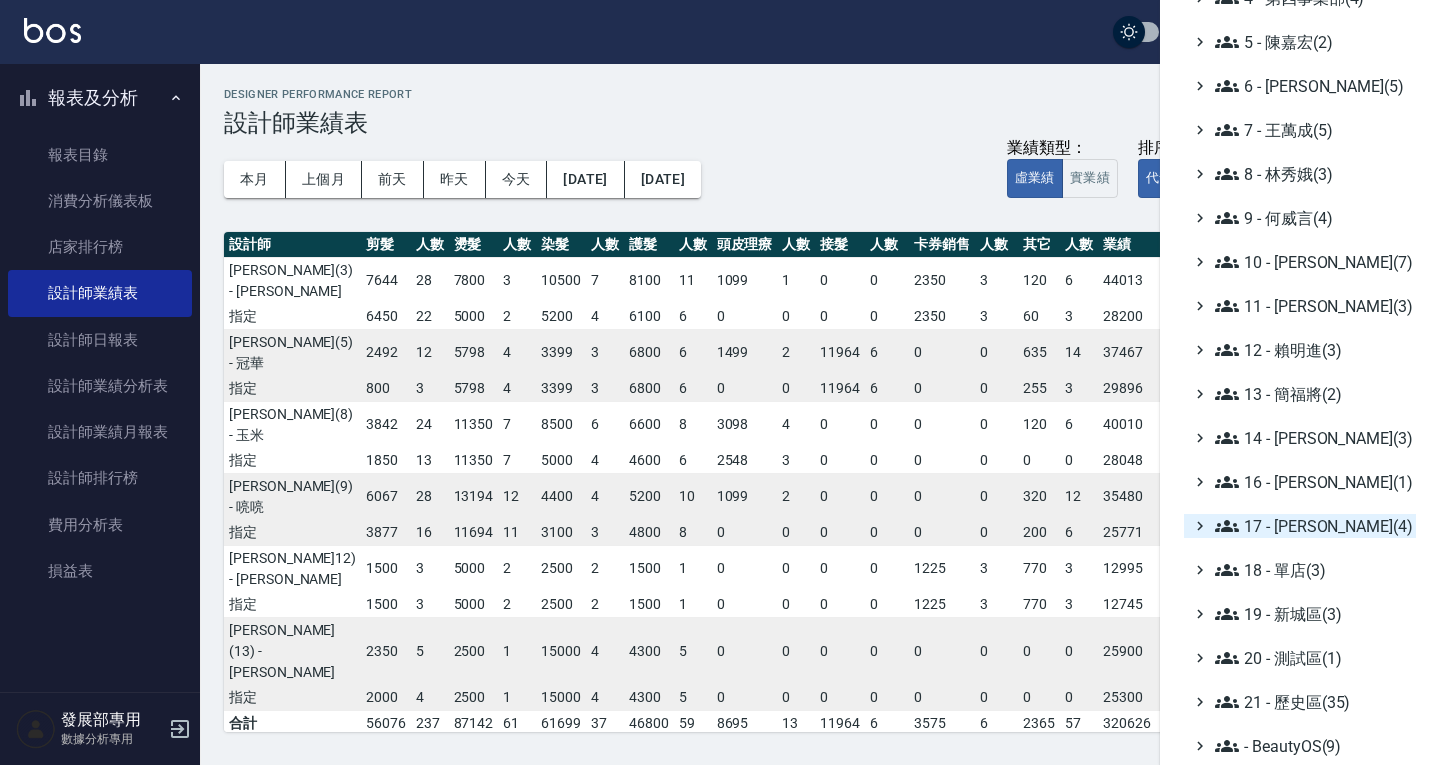 scroll, scrollTop: 291, scrollLeft: 0, axis: vertical 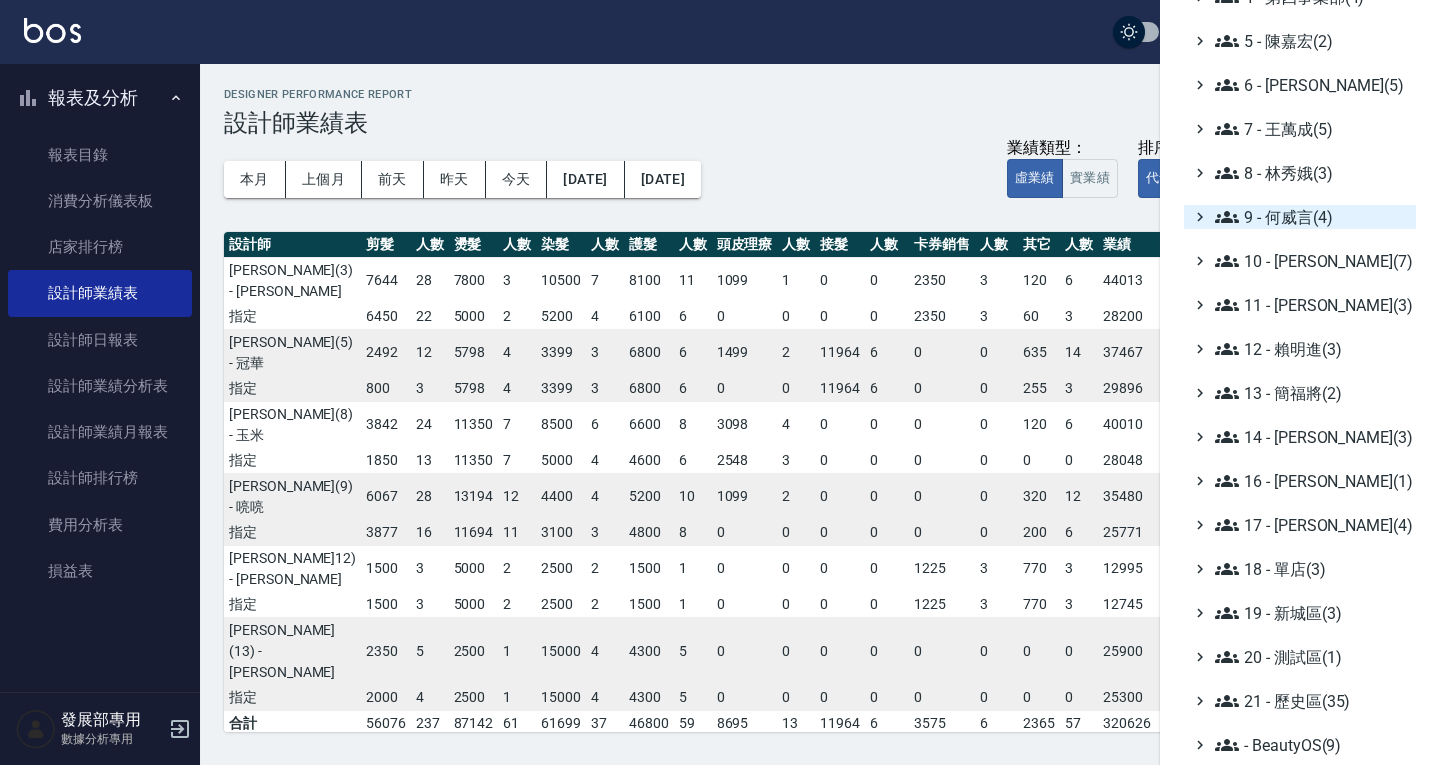 click on "9 - 何威言(4)" at bounding box center (1311, 217) 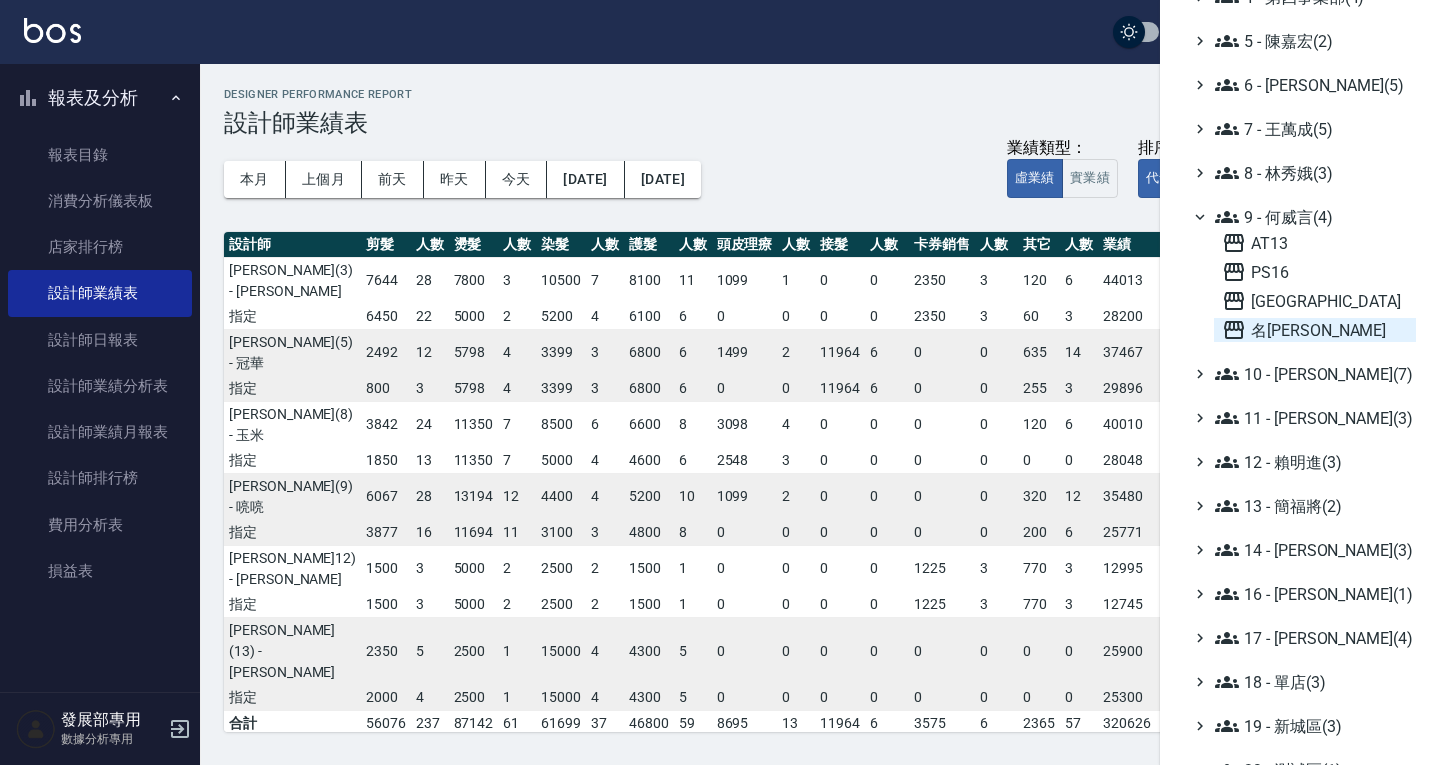 click on "名留仁二" at bounding box center [1315, 330] 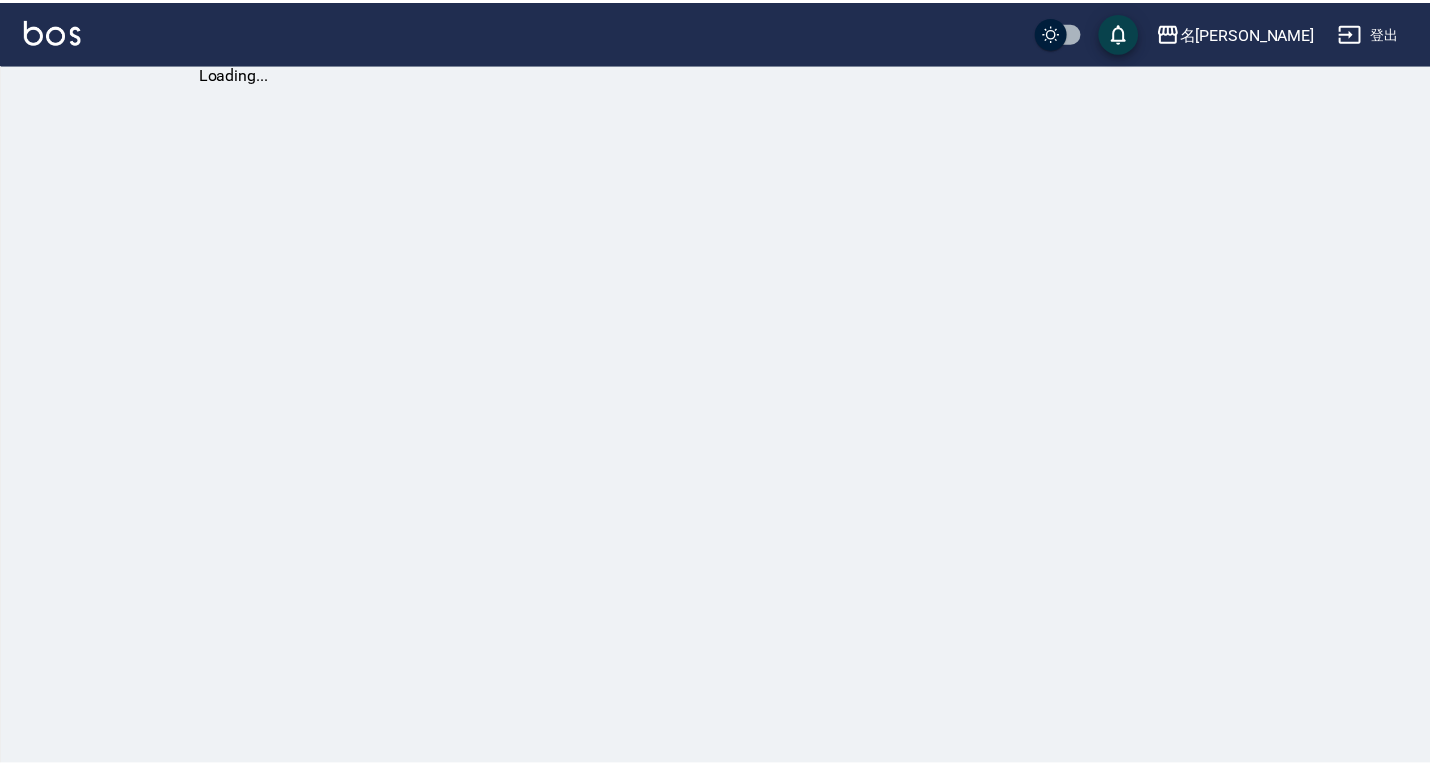 scroll, scrollTop: 0, scrollLeft: 0, axis: both 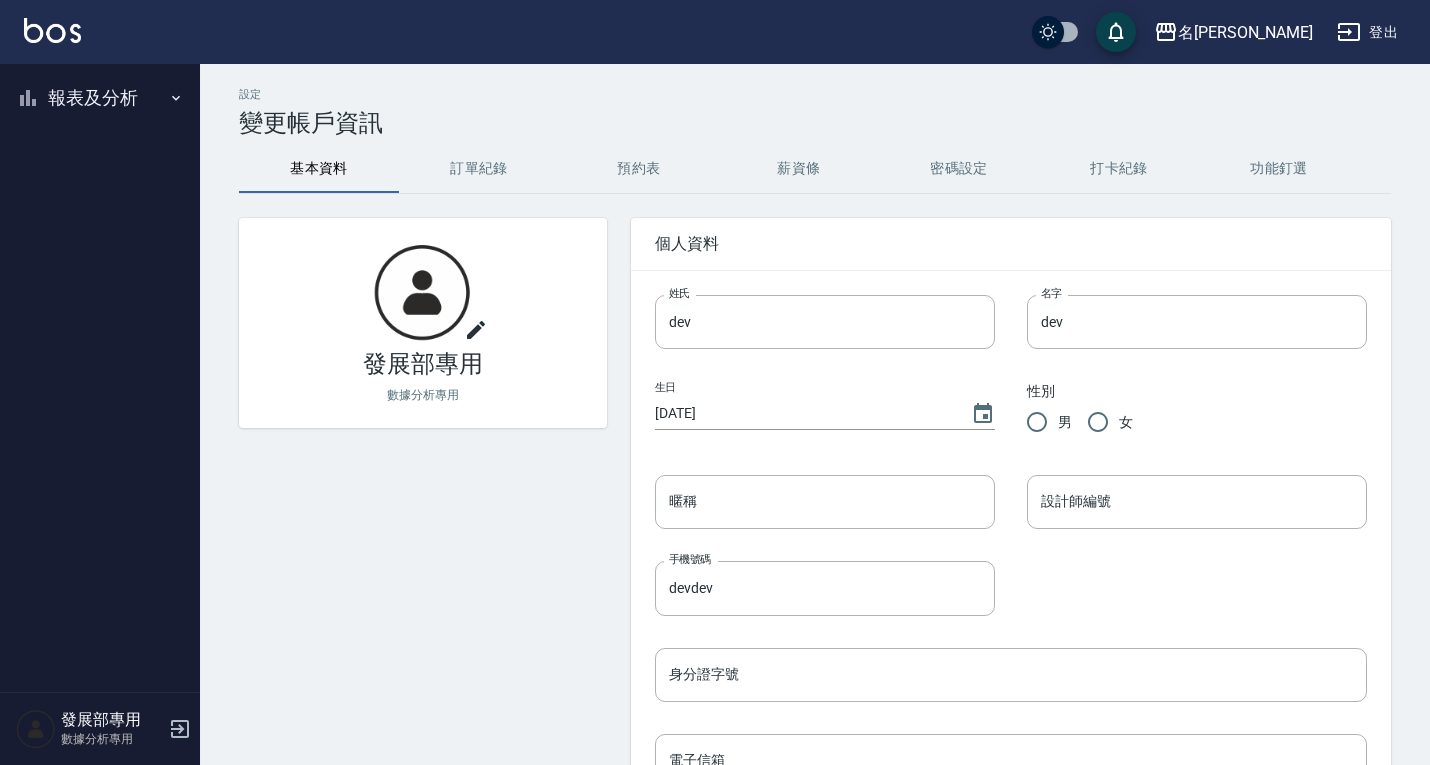 click on "報表及分析" at bounding box center [100, 98] 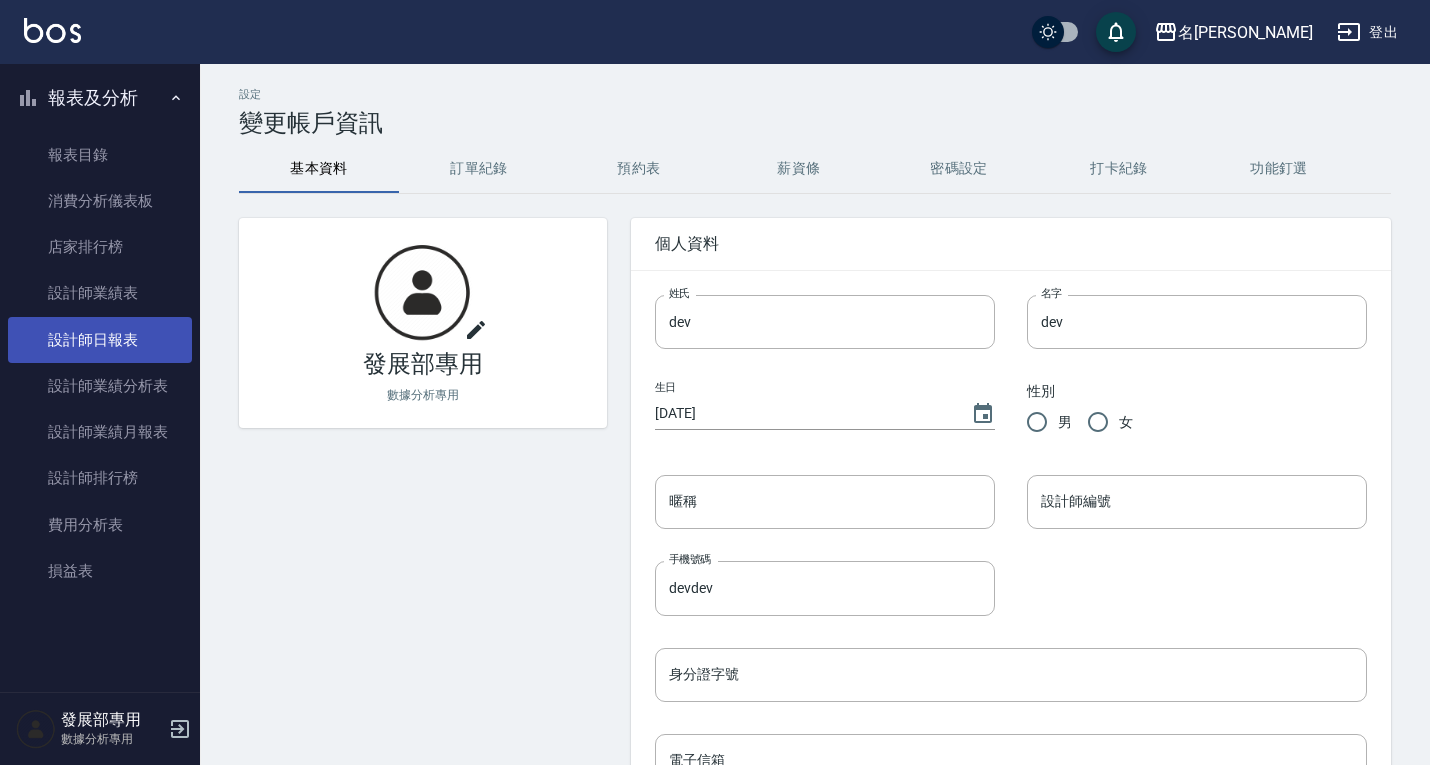 click on "設計師日報表" at bounding box center [100, 340] 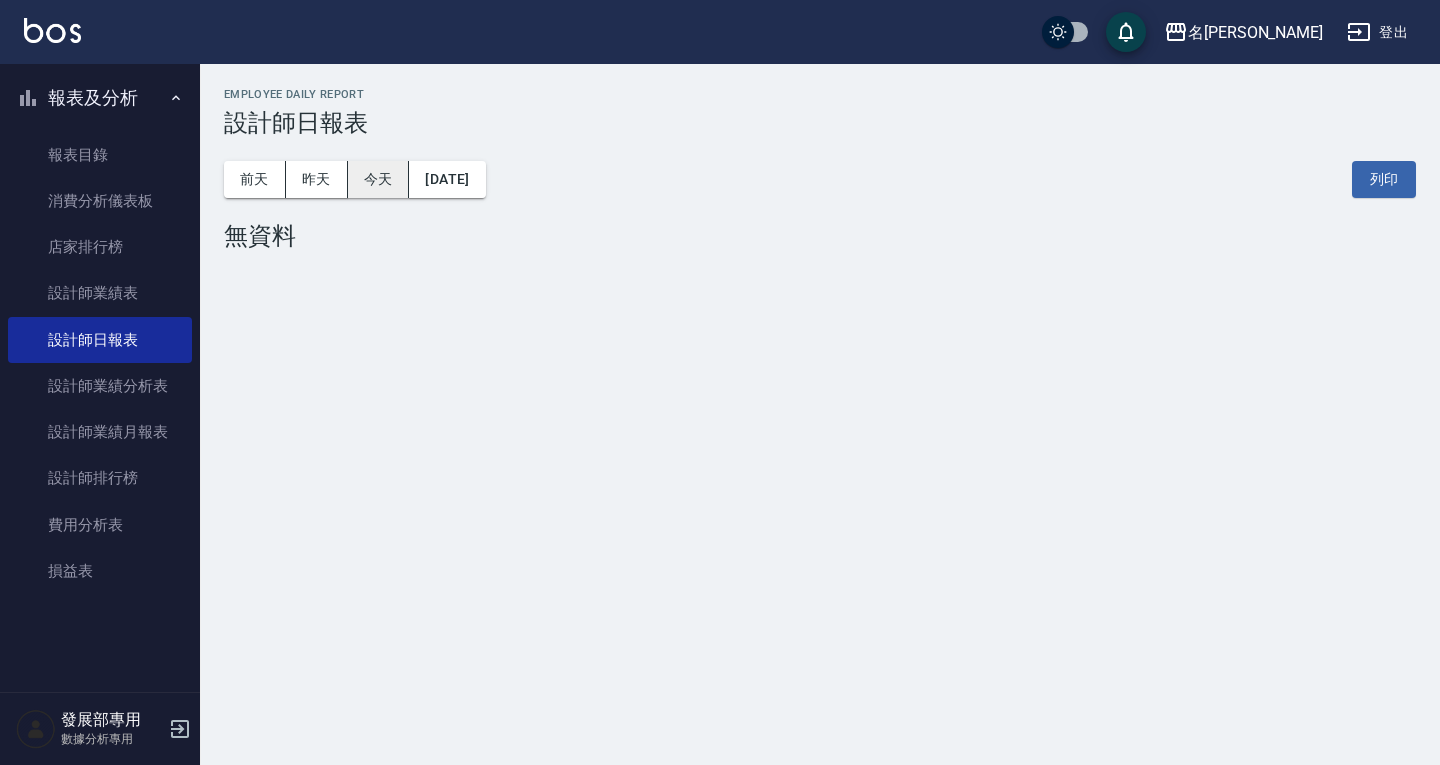 click on "今天" at bounding box center (379, 179) 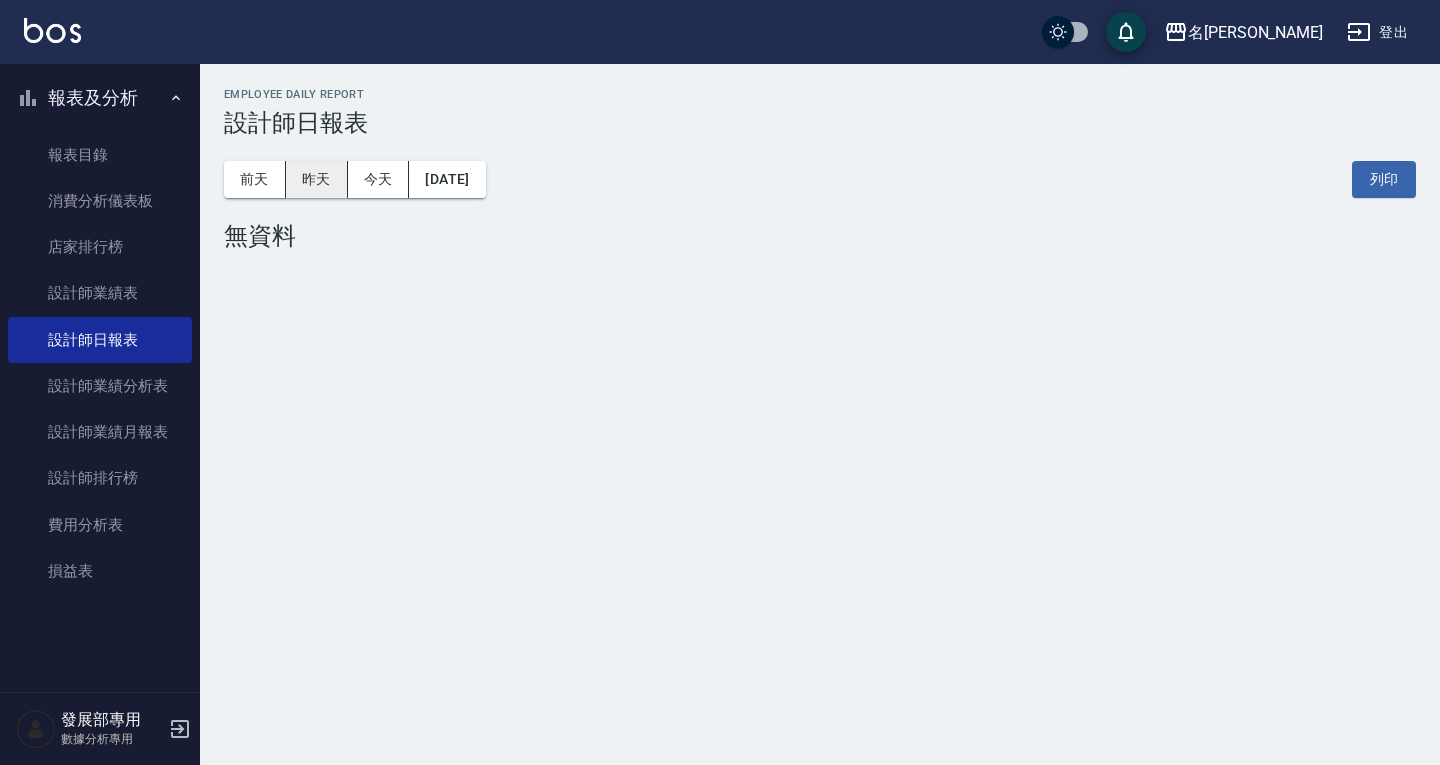 click on "昨天" at bounding box center [317, 179] 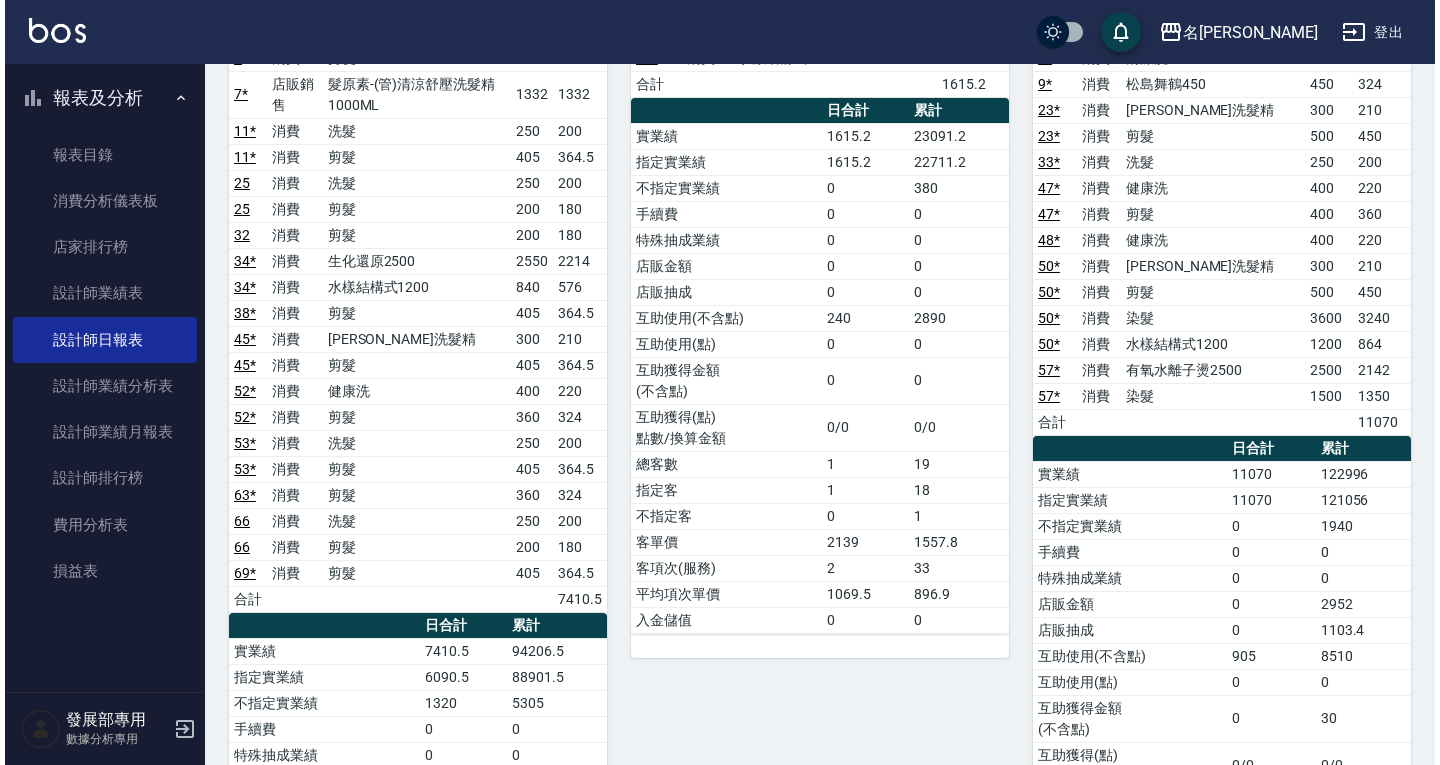 scroll, scrollTop: 2756, scrollLeft: 0, axis: vertical 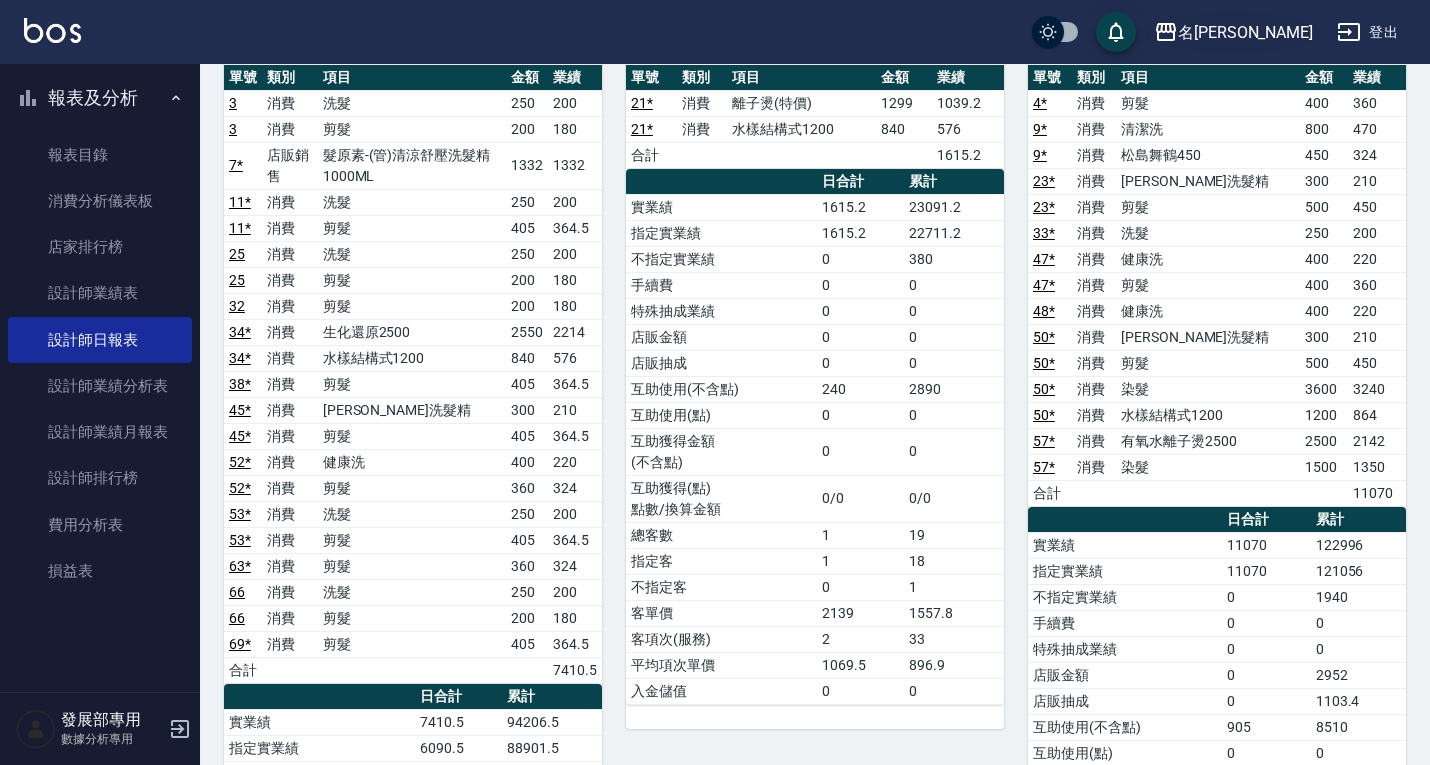 click 